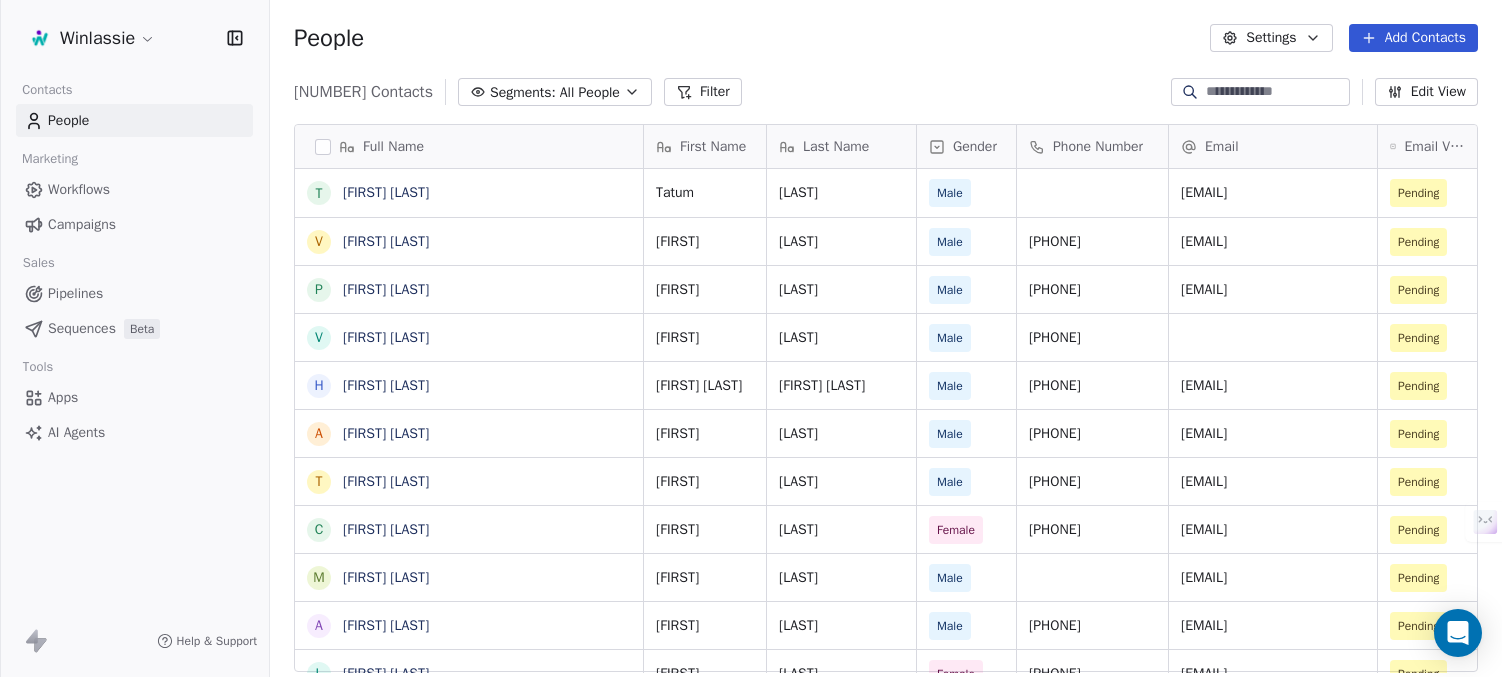 scroll, scrollTop: 0, scrollLeft: 0, axis: both 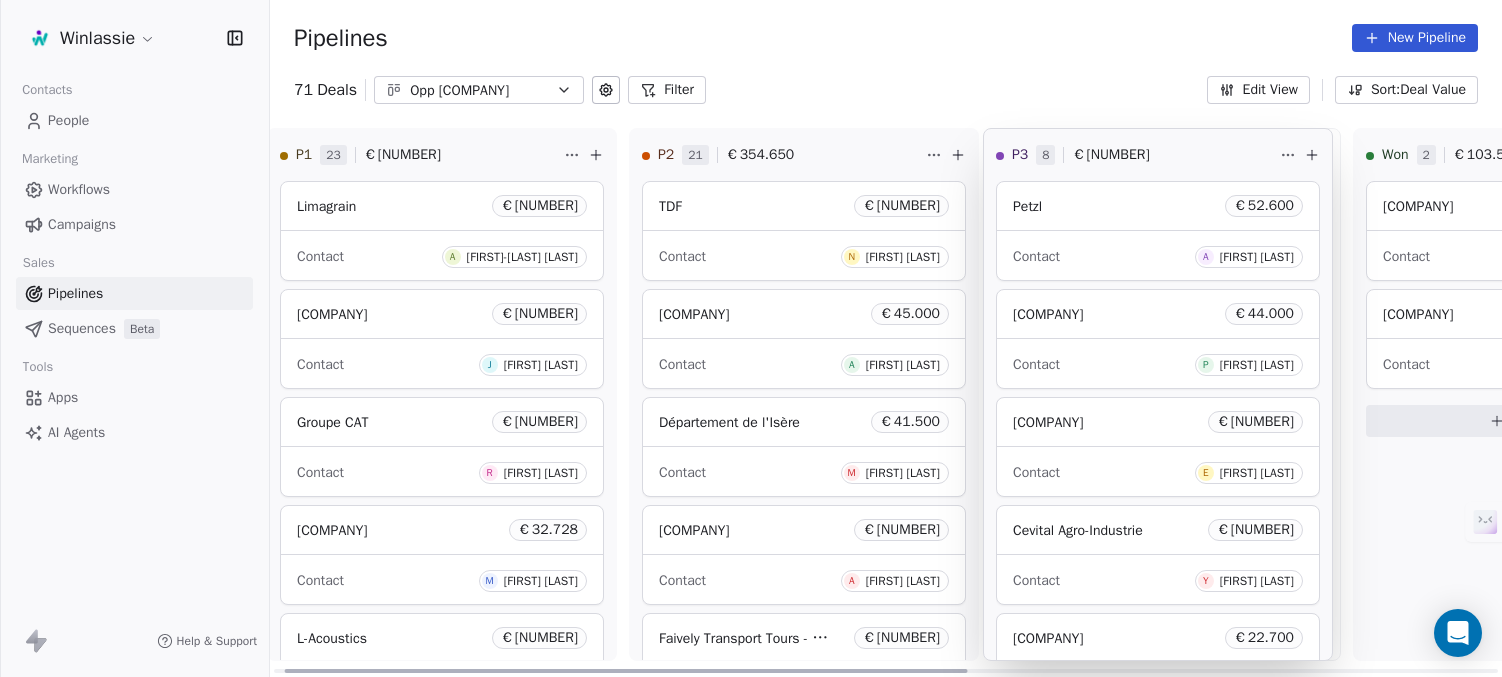 drag, startPoint x: 1251, startPoint y: 143, endPoint x: 1271, endPoint y: 147, distance: 20.396078 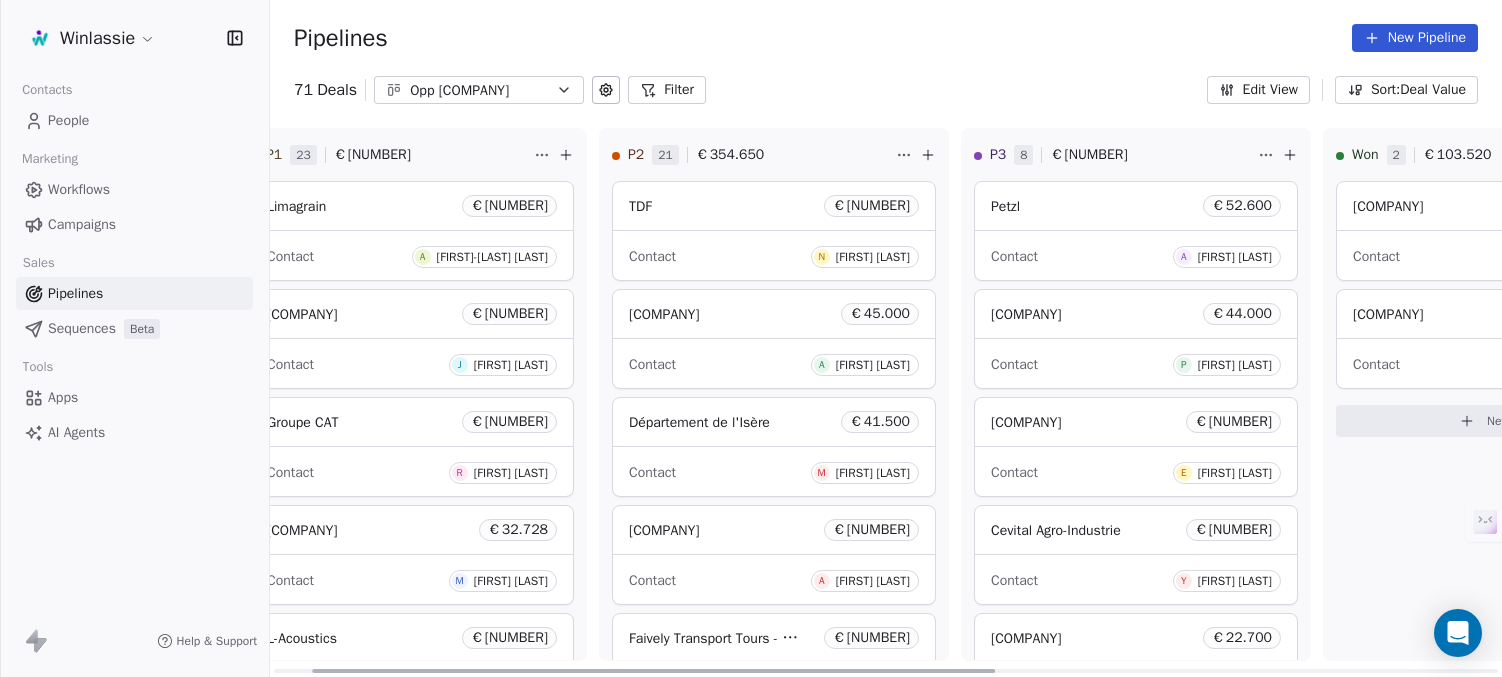 scroll, scrollTop: 0, scrollLeft: 0, axis: both 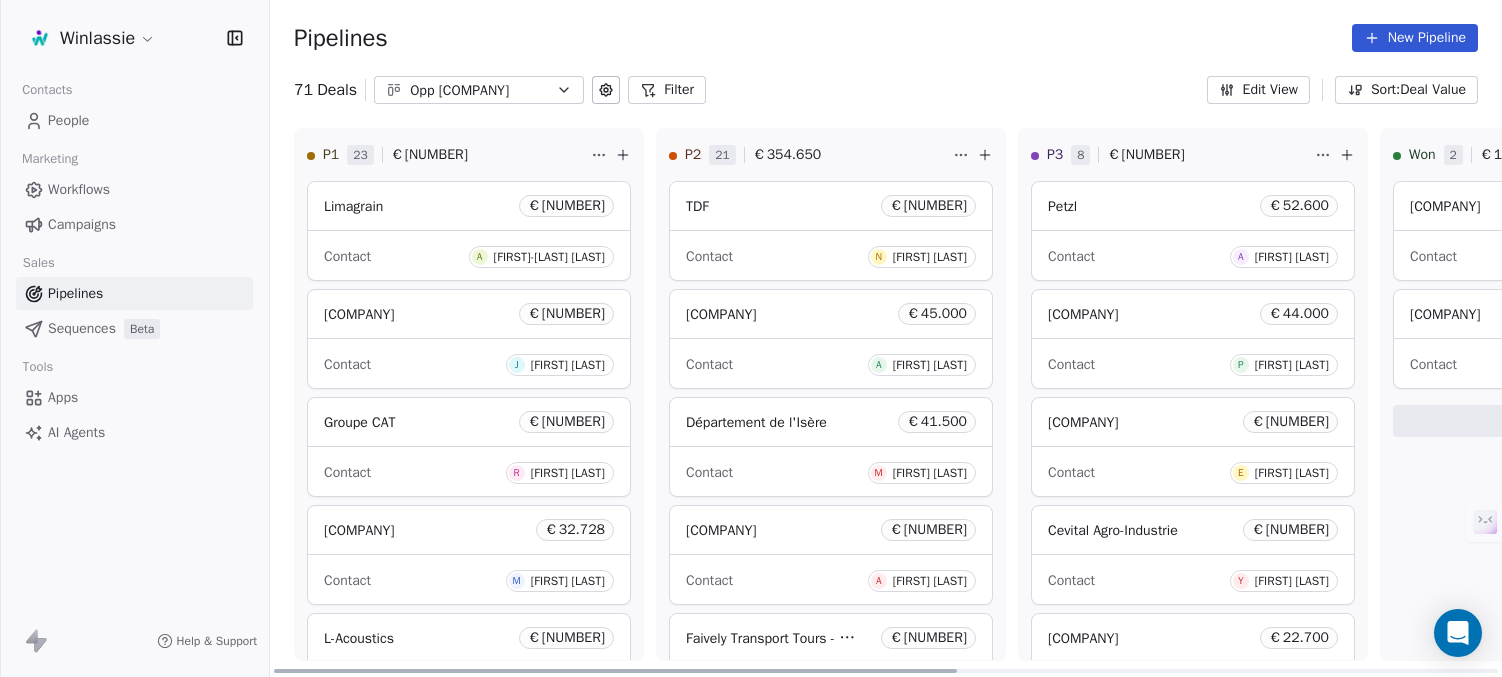 drag, startPoint x: 858, startPoint y: 668, endPoint x: 651, endPoint y: 601, distance: 217.57298 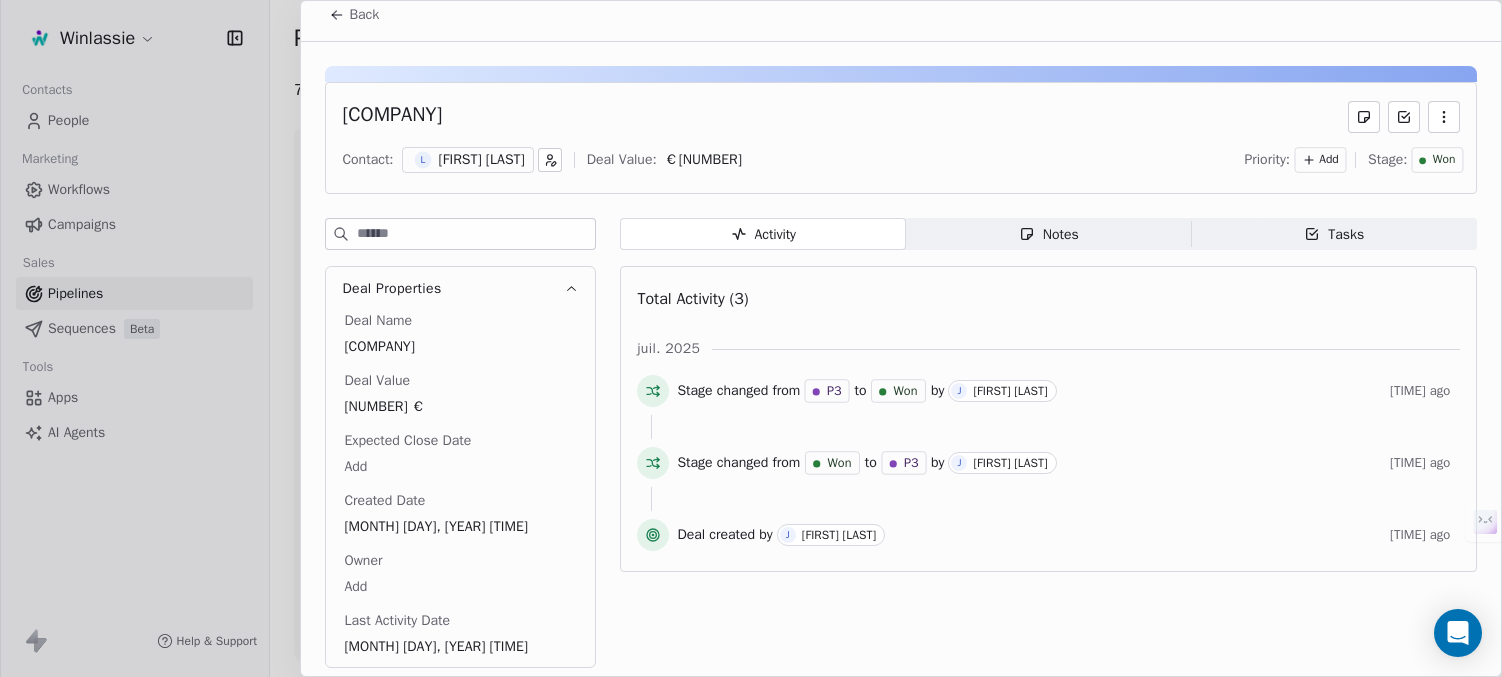 scroll, scrollTop: 16, scrollLeft: 0, axis: vertical 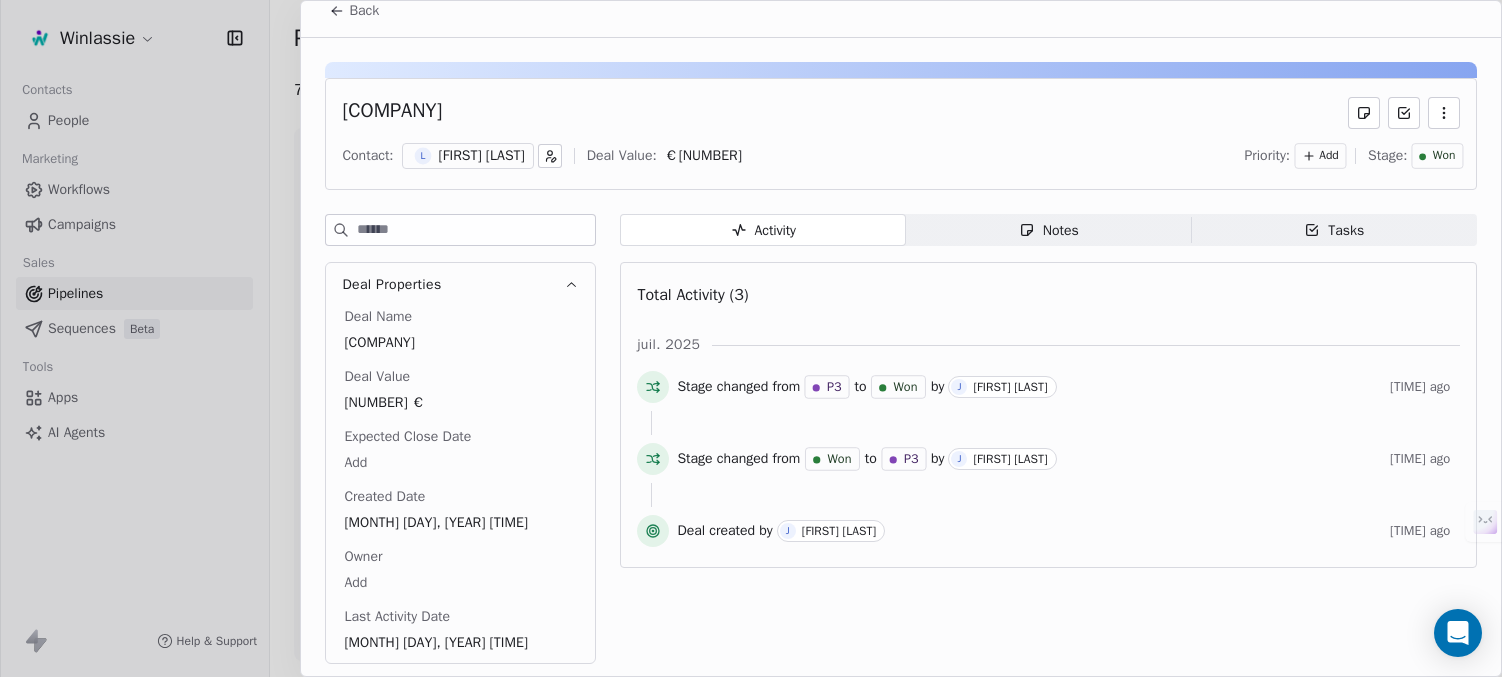 click on "Notes   Notes" at bounding box center (1049, 230) 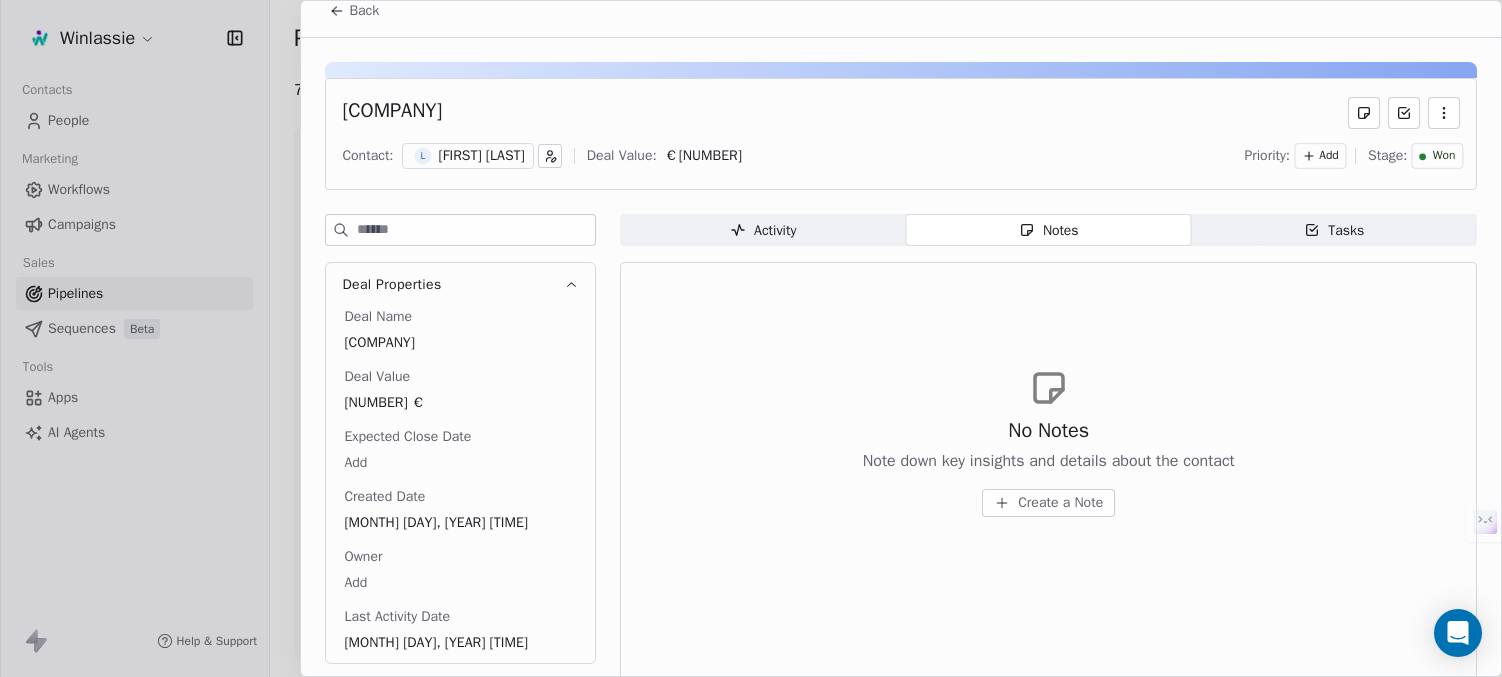 click on "Tasks" at bounding box center [1334, 230] 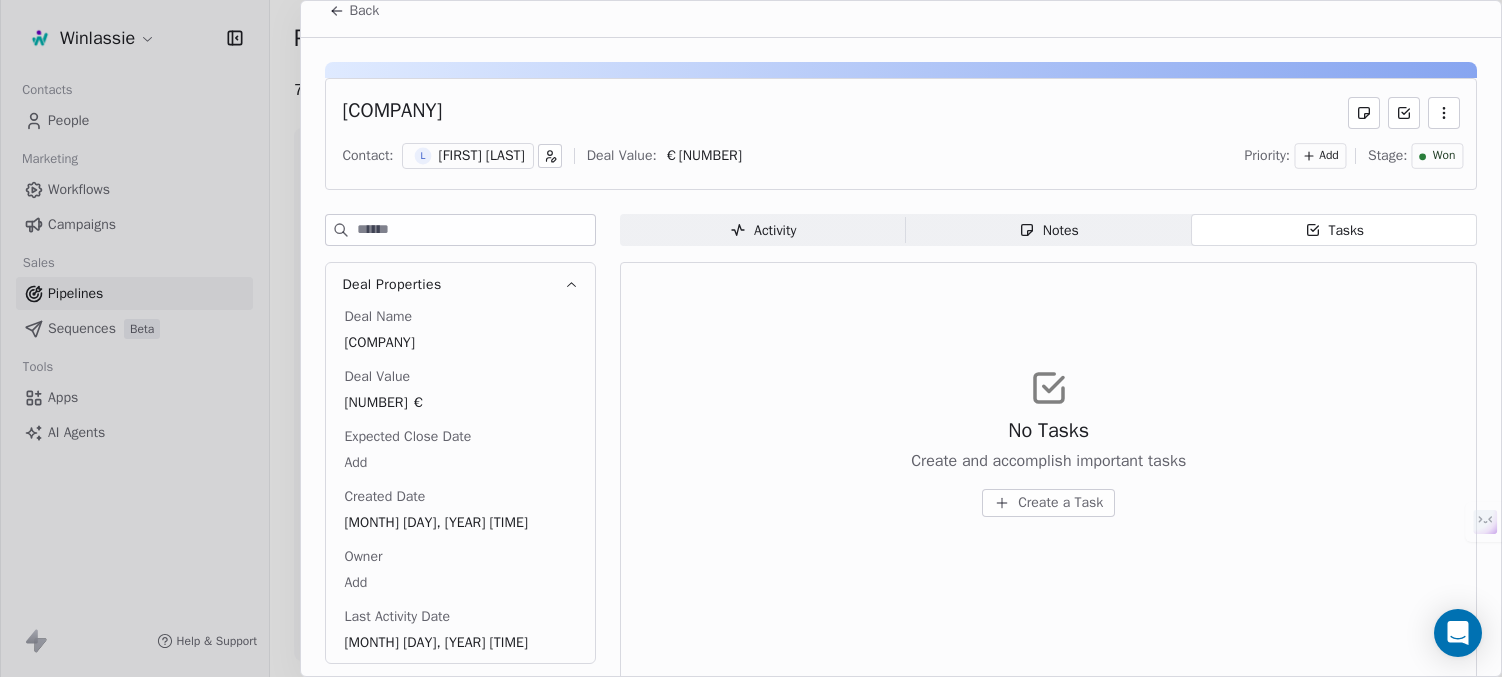 click on "Activity Activity" at bounding box center [763, 230] 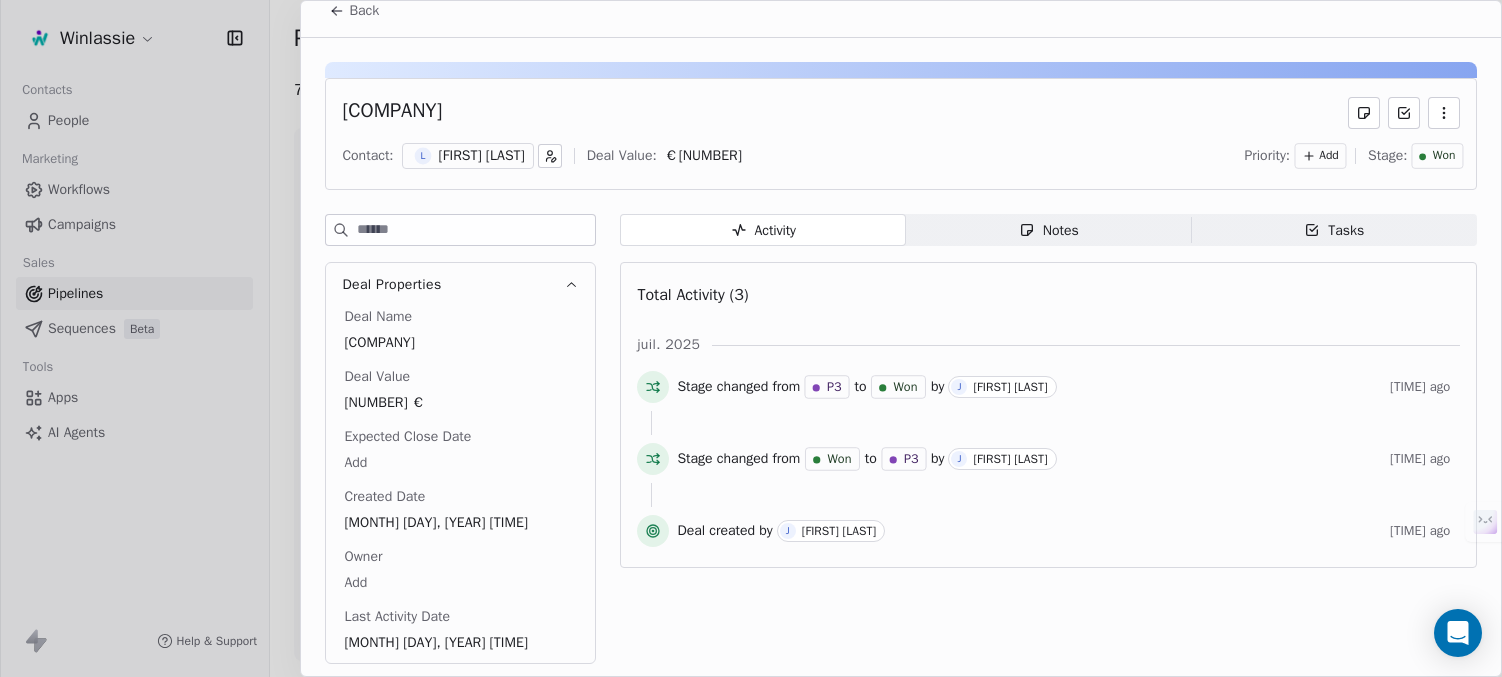 click 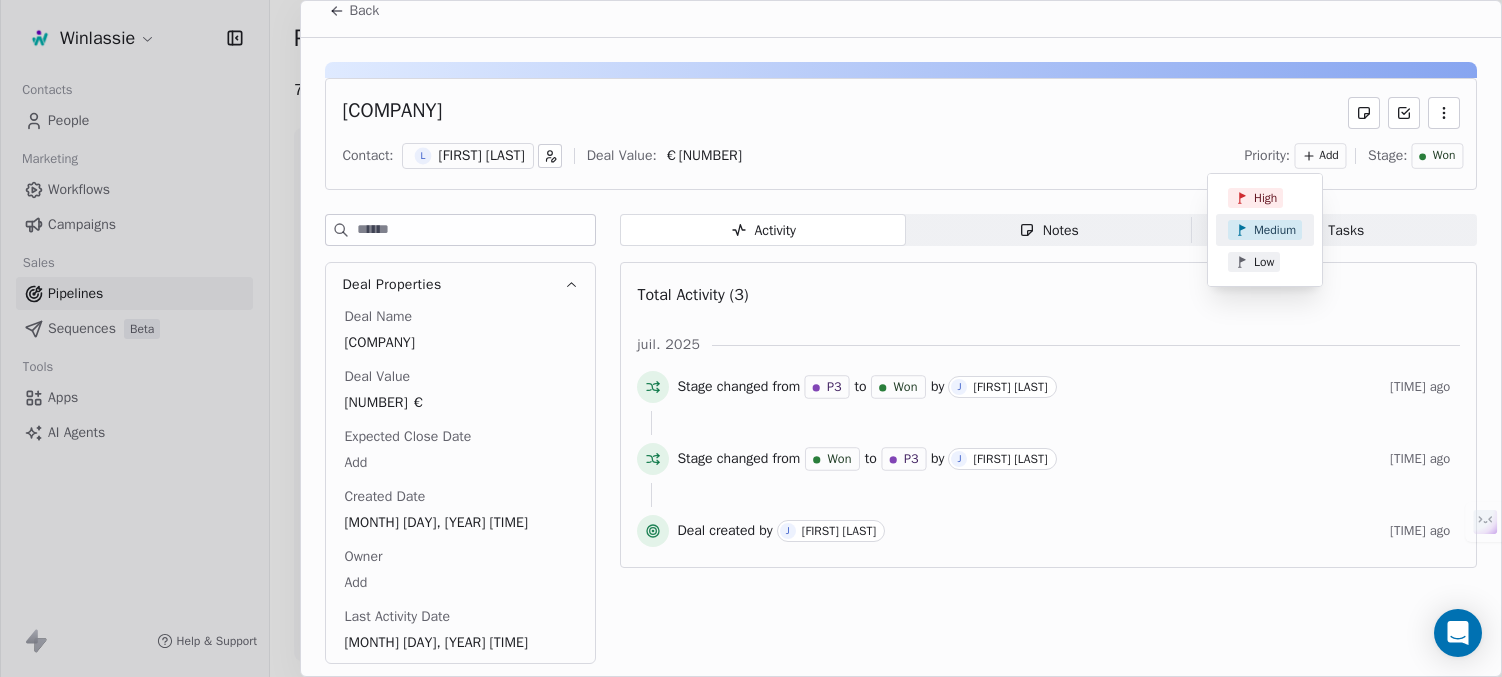 click on "Filter Edit View Sort: Deal Value P1 23 € 305.387 [COMPANY] € 50.000 Contact A [FIRST] [LAST] [COMPANY] € 50.000 Contact J [FIRST] [LAST] [COMPANY] € 35.000 Contact R [FIRST] [LAST] [COMPANY] € 32.728 Contact M [FIRST] [LAST] [COMPANY] € 22.500 Contact J [FIRST] [LAST] [COMPANY] € 21.750 Contact C [FIRST] [LAST] [COMPANY] € 20.150 Contact J [FIRST] [LAST] [COMPANY] € 15.000 Contact C [FIRST] [LAST] [COMPANY] € 15.000 Contact N [FIRST] [LAST] [COMPANY] € 12.000 Contact S [FIRST] [LAST] P2 21 € 354.650 [COMPANY] € 47.000 Contact N [FIRST] [LAST] [COMPANY] € 45.000 Contact A [FIRST] [LAST] [COMPANY] € 41.500 Contact M [FIRST] [LAST] [COMPANY] € 33.675 Contact A [FIRST] [LAST] € 26.150 Contact" at bounding box center [751, 413] 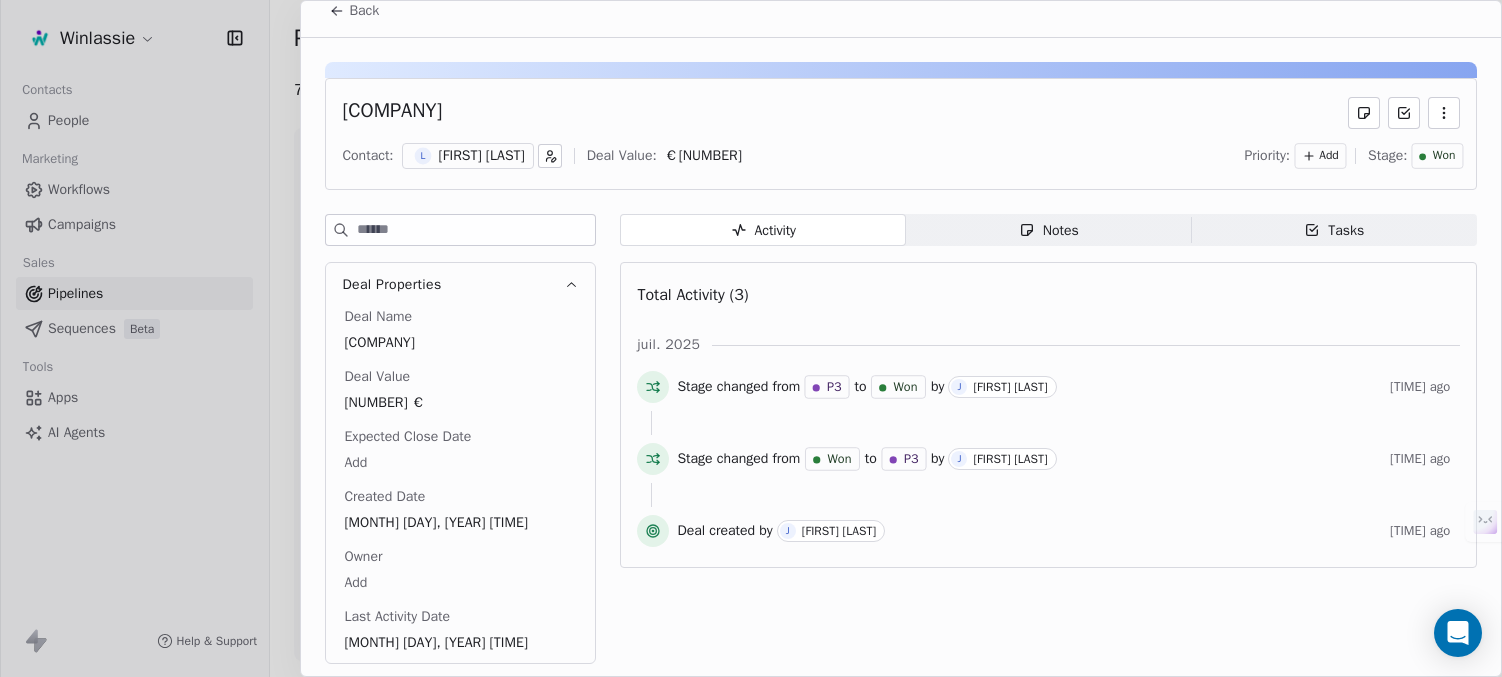 click on "Won" at bounding box center (1444, 156) 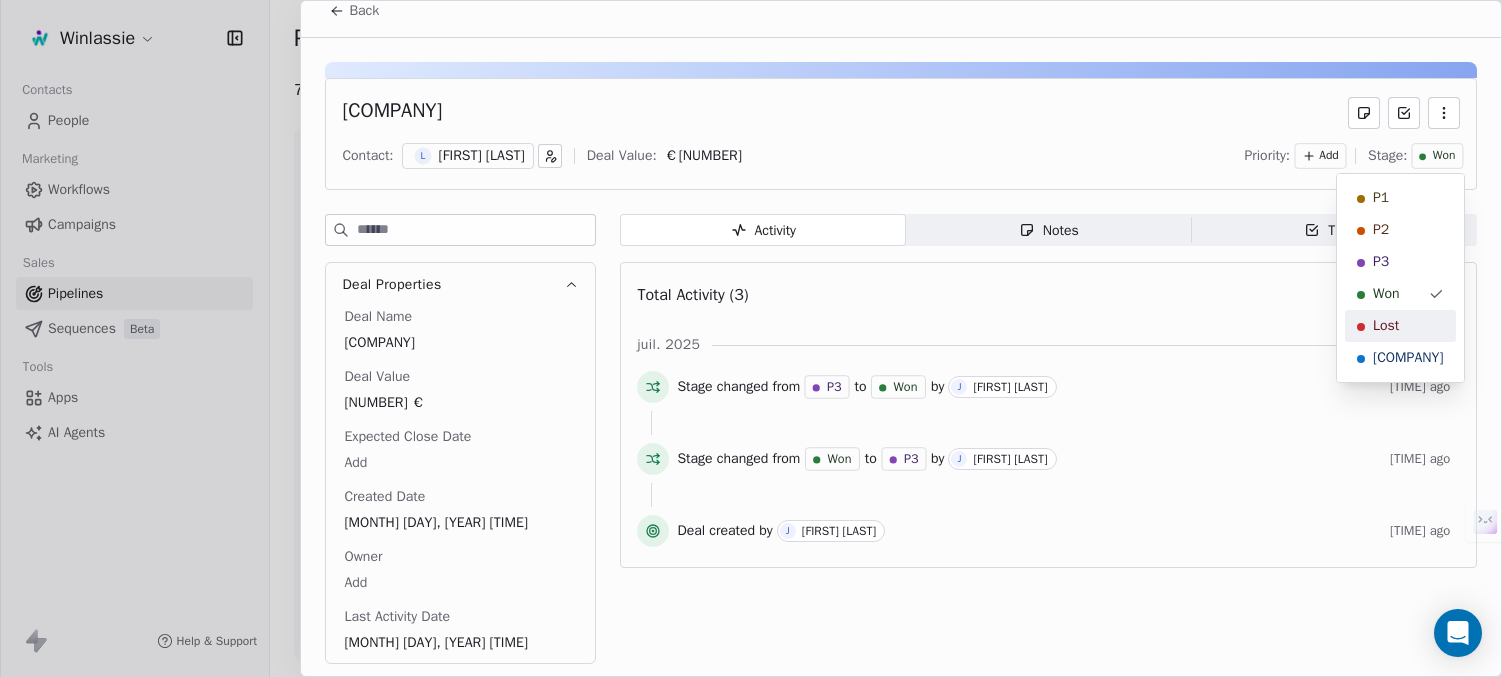 click on "Filter Edit View Sort: Deal Value P1 23 € 305.387 [COMPANY] € 50.000 Contact A [FIRST] [LAST] [COMPANY] € 50.000 Contact J [FIRST] [LAST] [COMPANY] € 35.000 Contact R [FIRST] [LAST] [COMPANY] € 32.728 Contact M [FIRST] [LAST] [COMPANY] € 22.500 Contact J [FIRST] [LAST] [COMPANY] € 21.750 Contact C [FIRST] [LAST] [COMPANY] € 20.150 Contact J [FIRST] [LAST] [COMPANY] € 15.000 Contact C [FIRST] [LAST] [COMPANY] € 15.000 Contact N [FIRST] [LAST] [COMPANY] € 12.000 Contact S [FIRST] [LAST] P2 21 € 354.650 [COMPANY] € 47.000 Contact N [FIRST] [LAST] [COMPANY] € 45.000 Contact A [FIRST] [LAST] [COMPANY] € 41.500 Contact M [FIRST] [LAST] [COMPANY] € 33.675 Contact A [FIRST] [LAST] € 26.150 Contact" at bounding box center [751, 413] 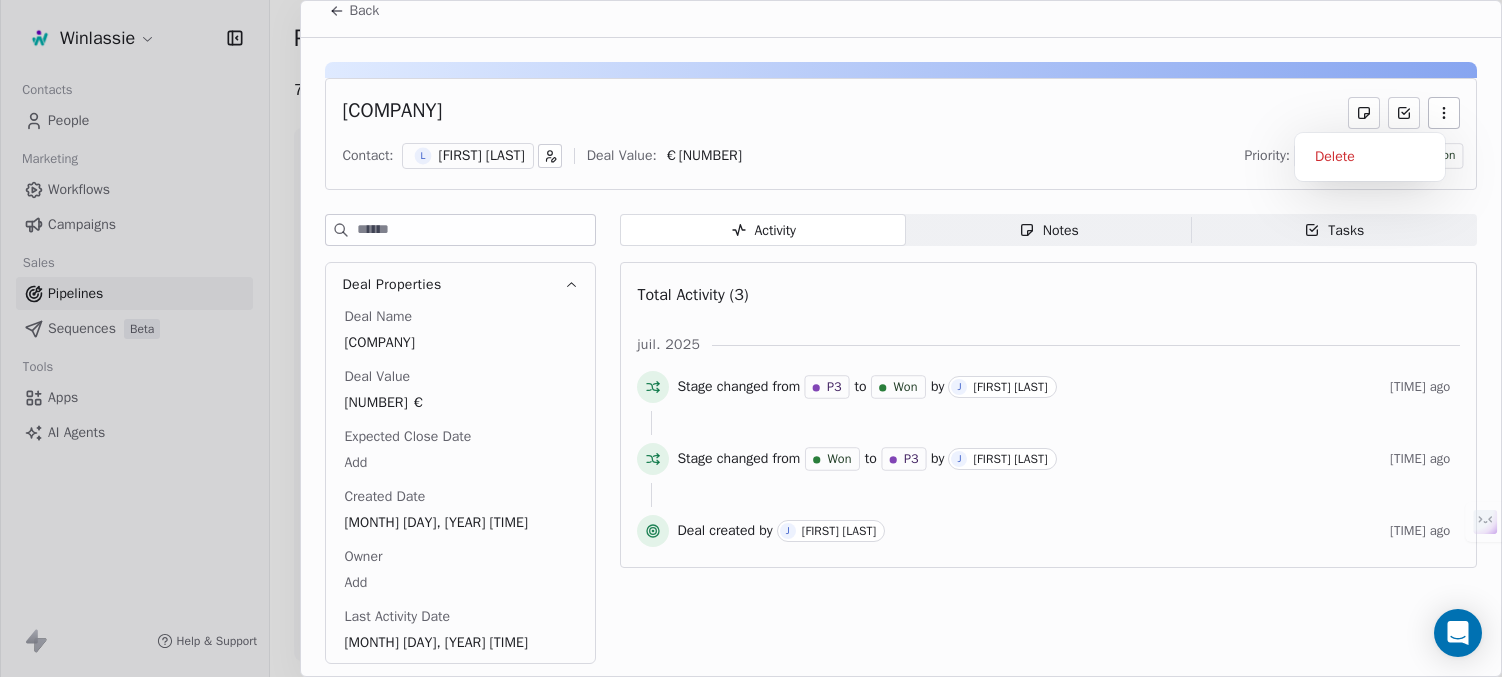 click 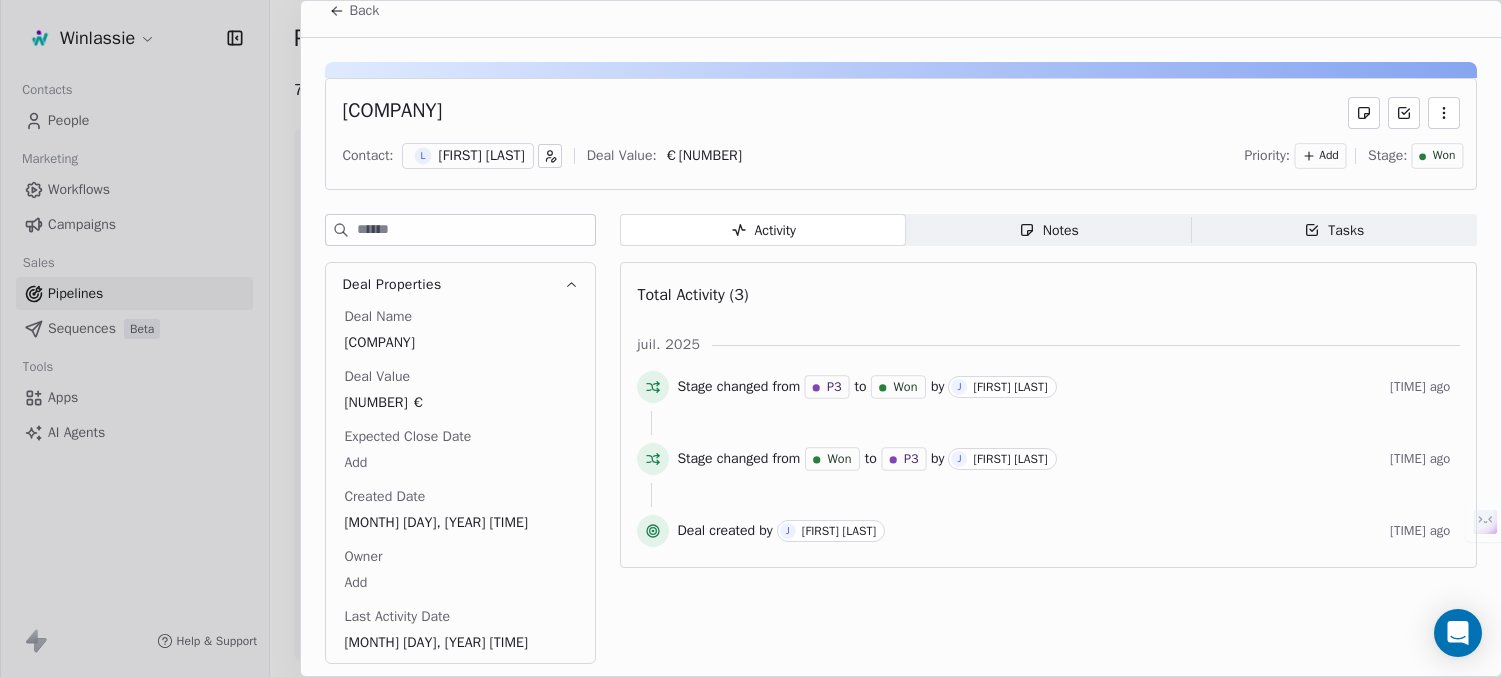 click on "[COMPANY]" at bounding box center (901, 113) 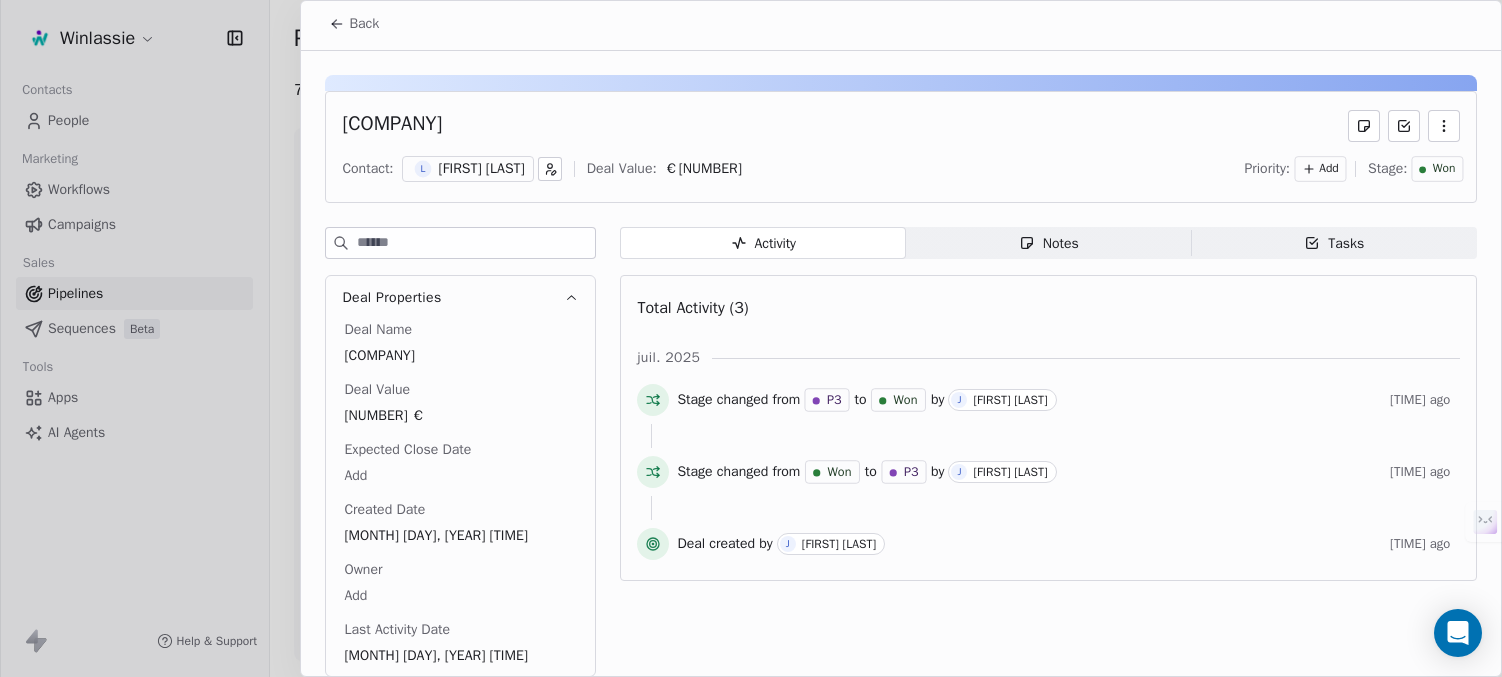 scroll, scrollTop: 0, scrollLeft: 0, axis: both 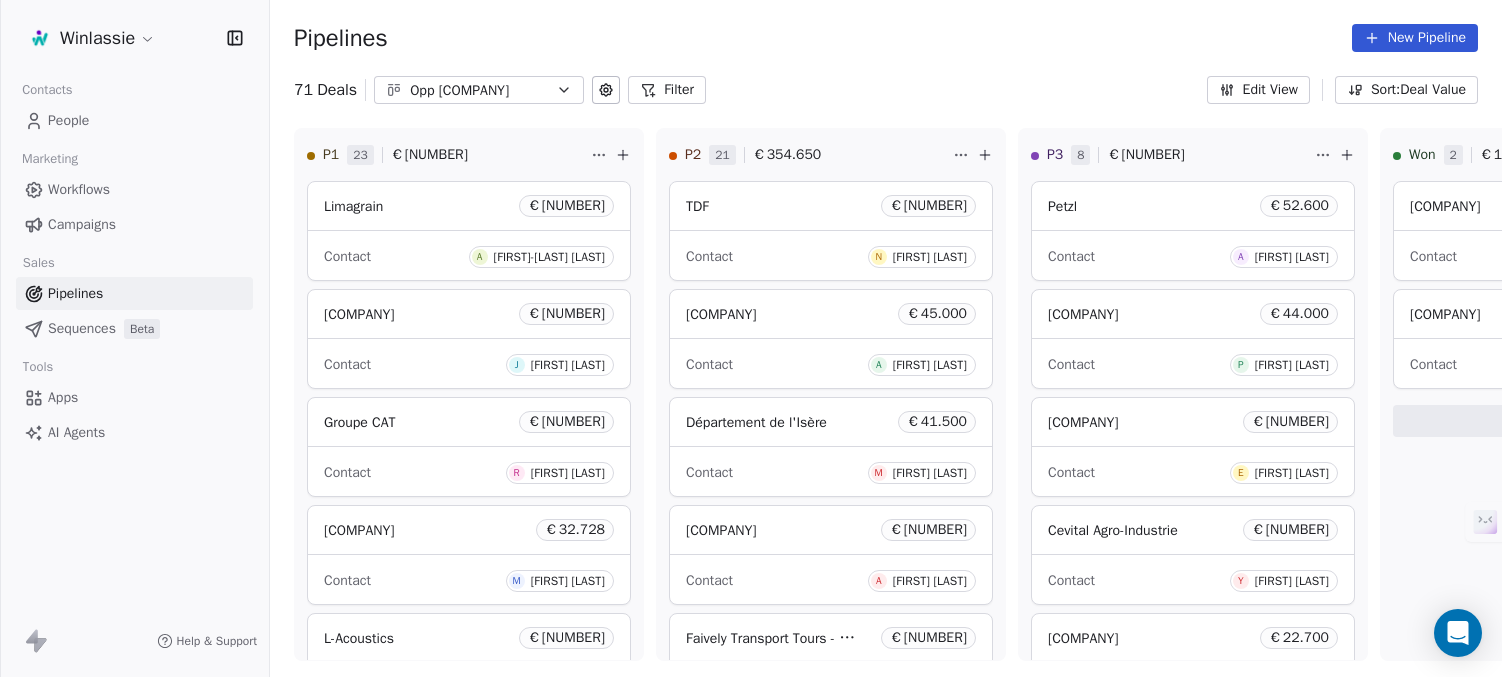 click on "Pipelines  New Pipeline" at bounding box center [886, 38] 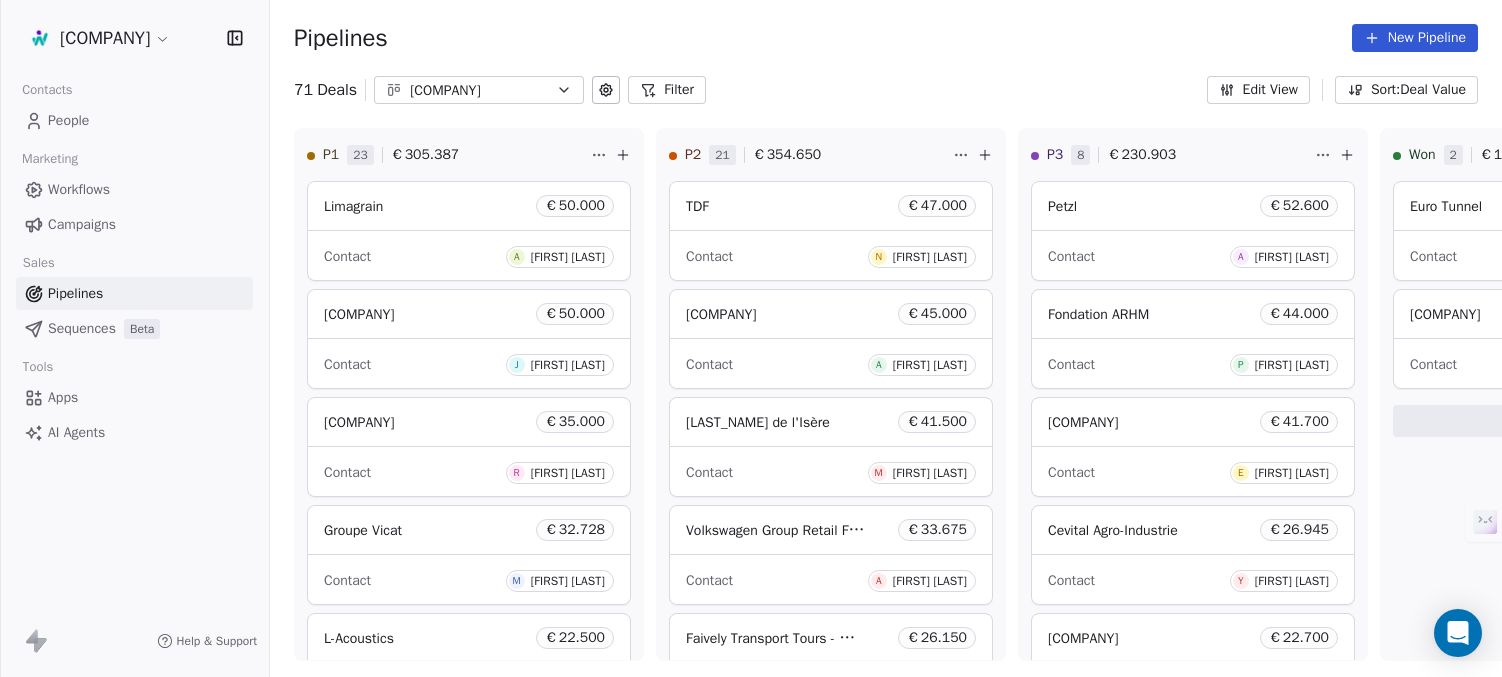 scroll, scrollTop: 0, scrollLeft: 0, axis: both 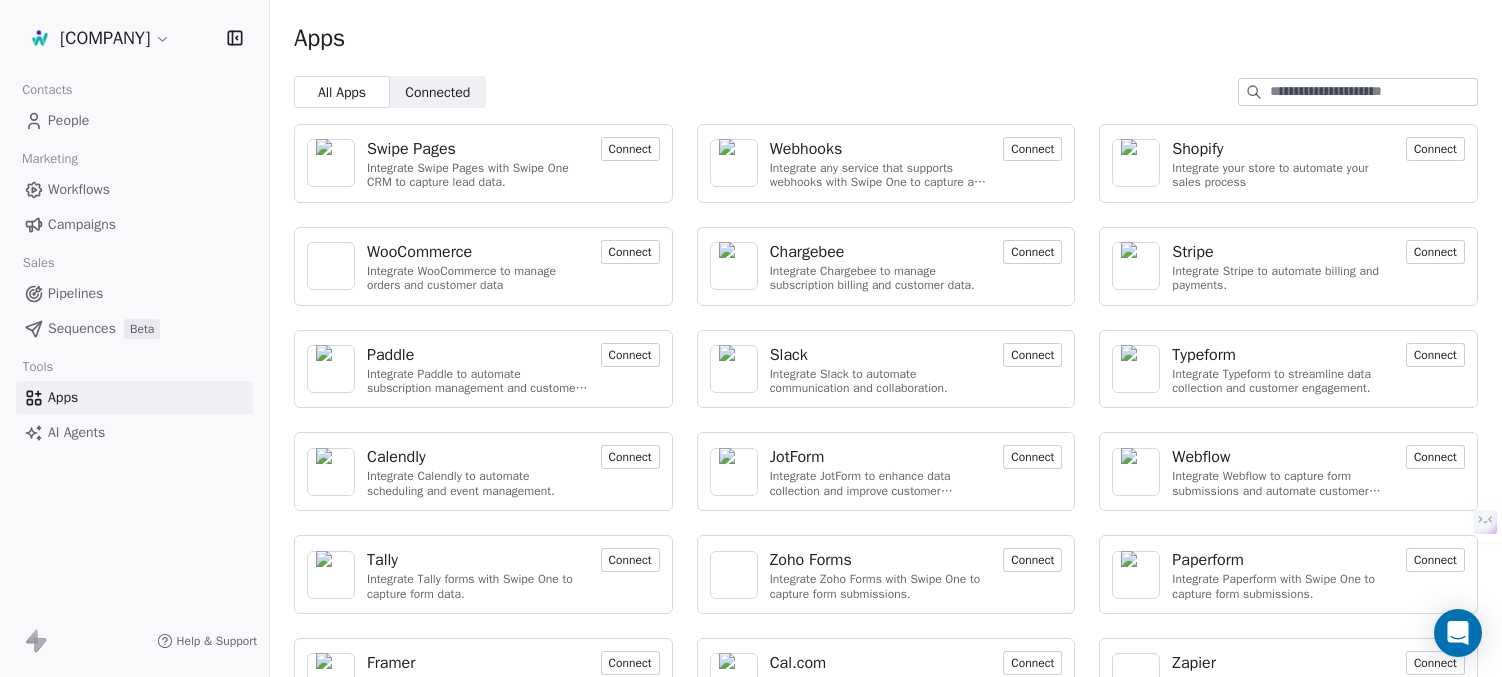 click on "AI Agents" at bounding box center (76, 432) 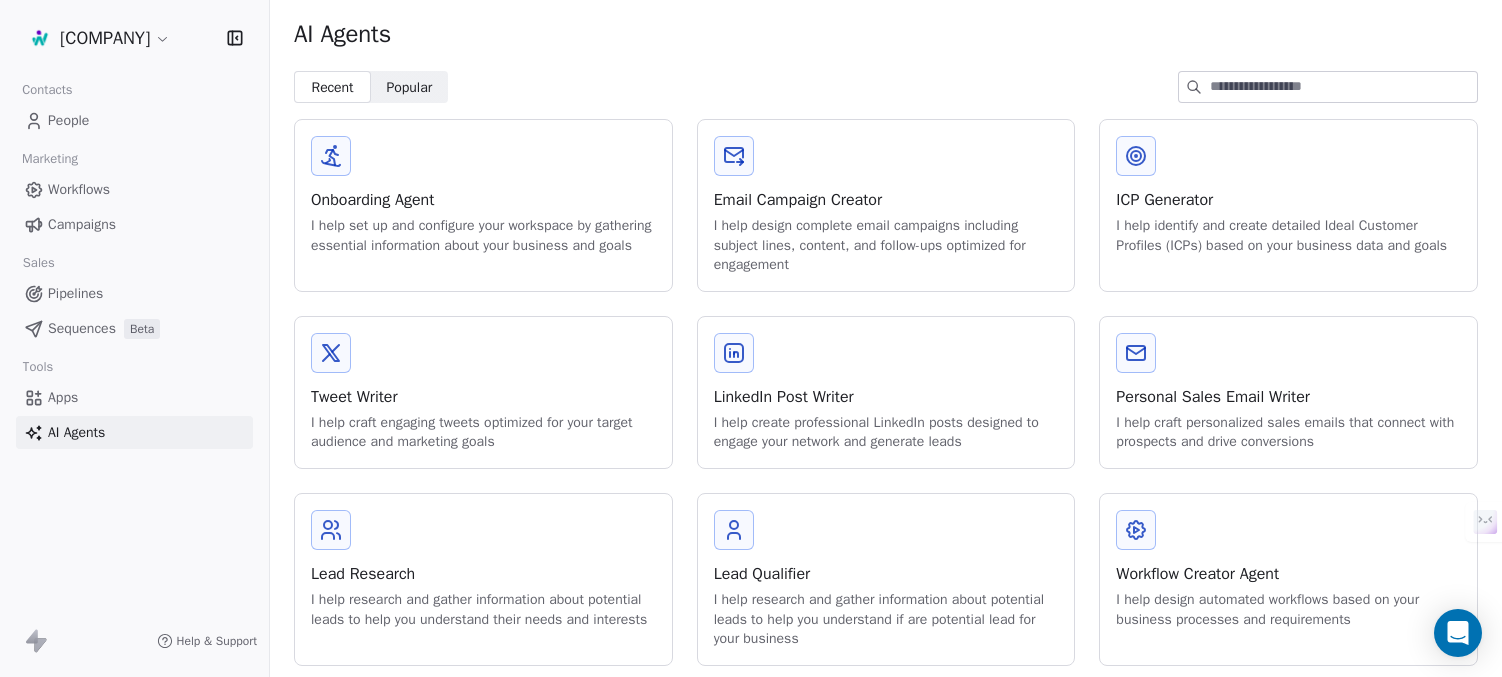 scroll, scrollTop: 0, scrollLeft: 0, axis: both 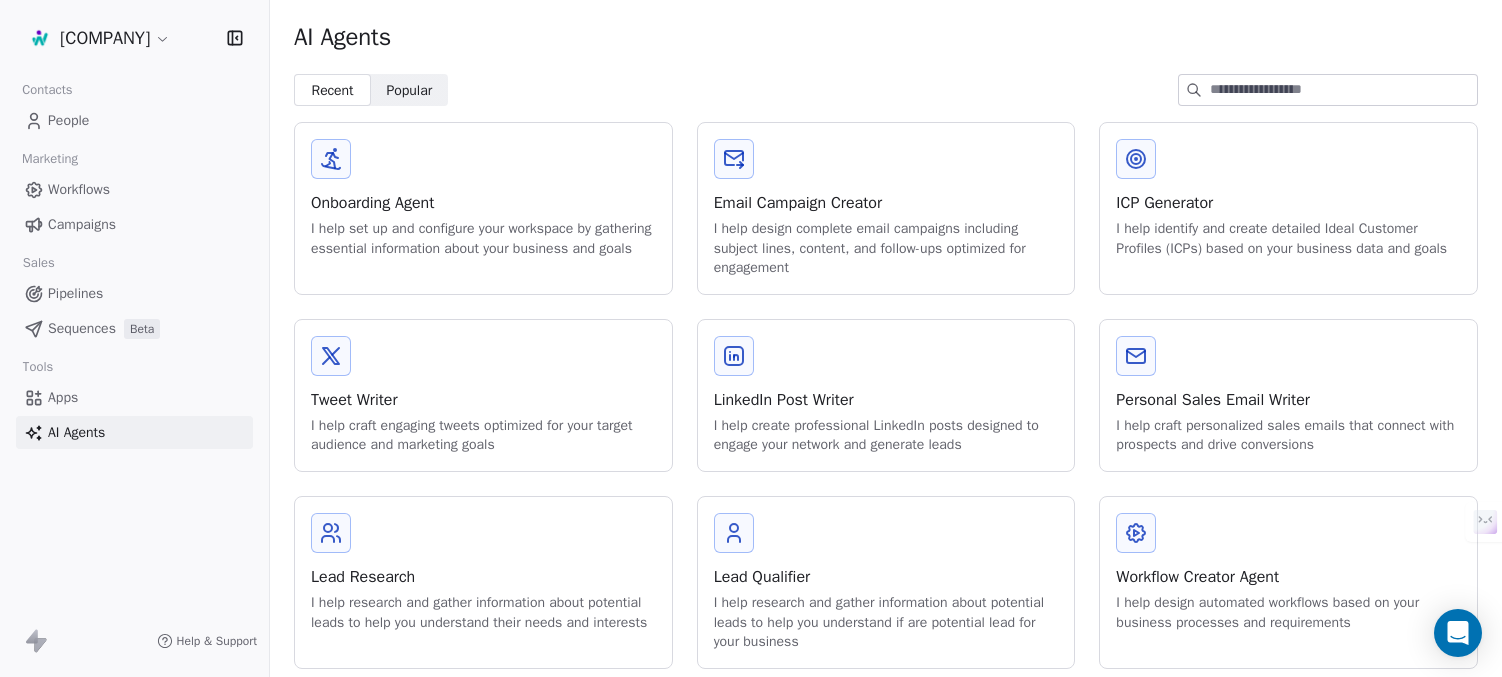 click on "Recent Recent Popular Popular" at bounding box center [886, 90] 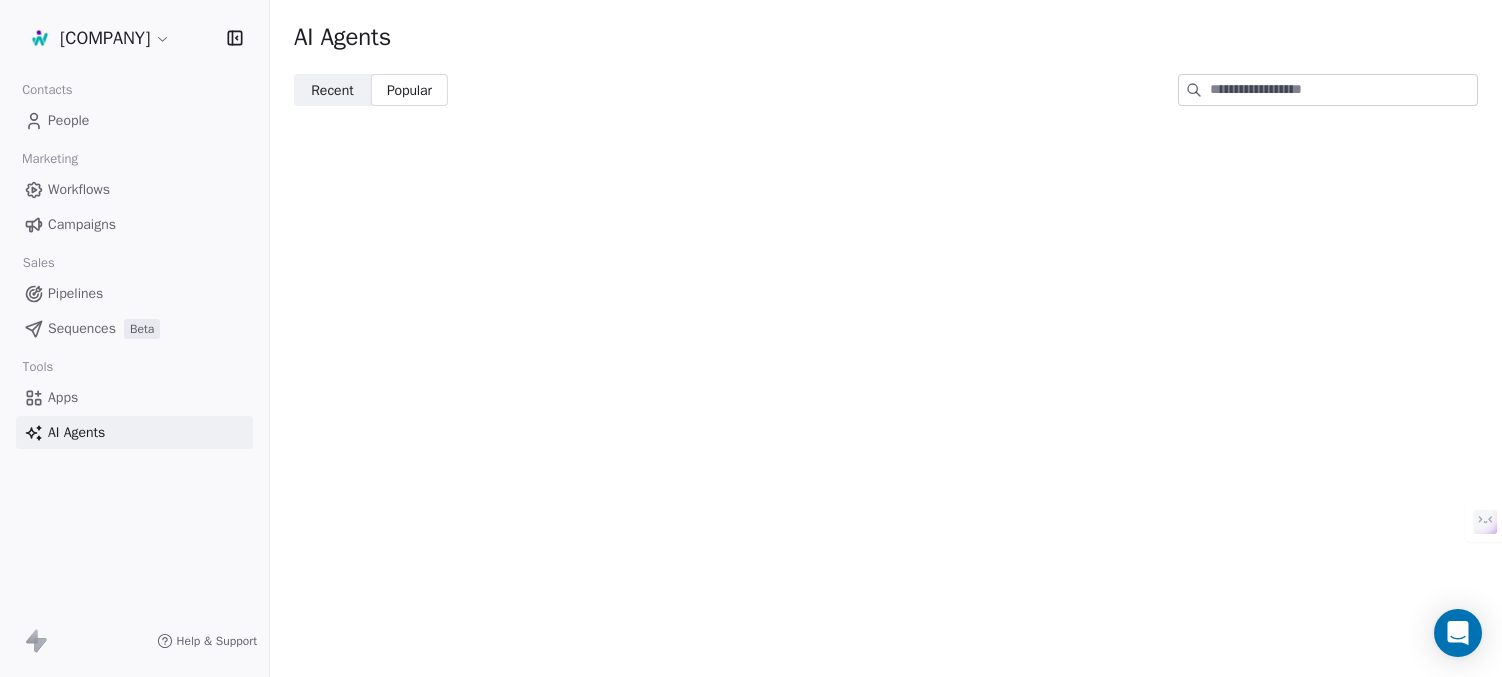 click on "Recent" at bounding box center [332, 90] 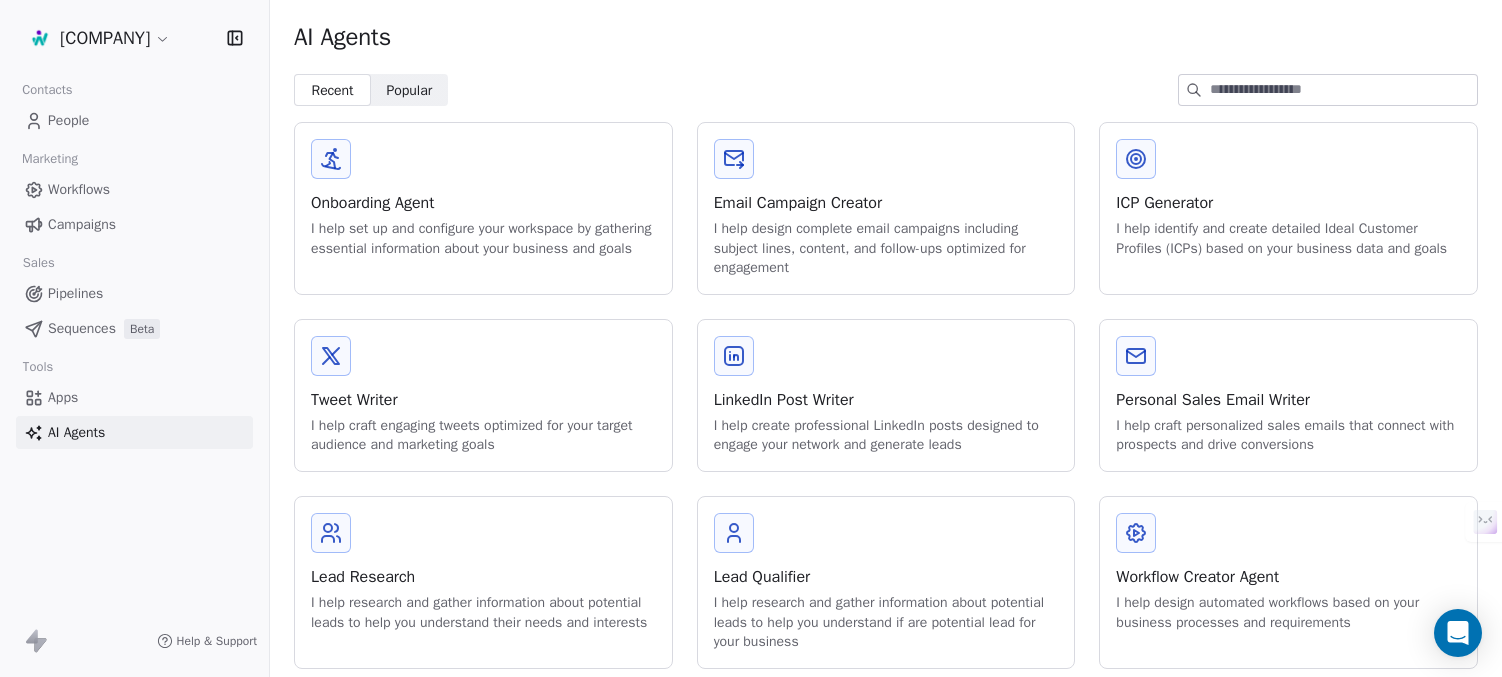 click on "People" at bounding box center (68, 120) 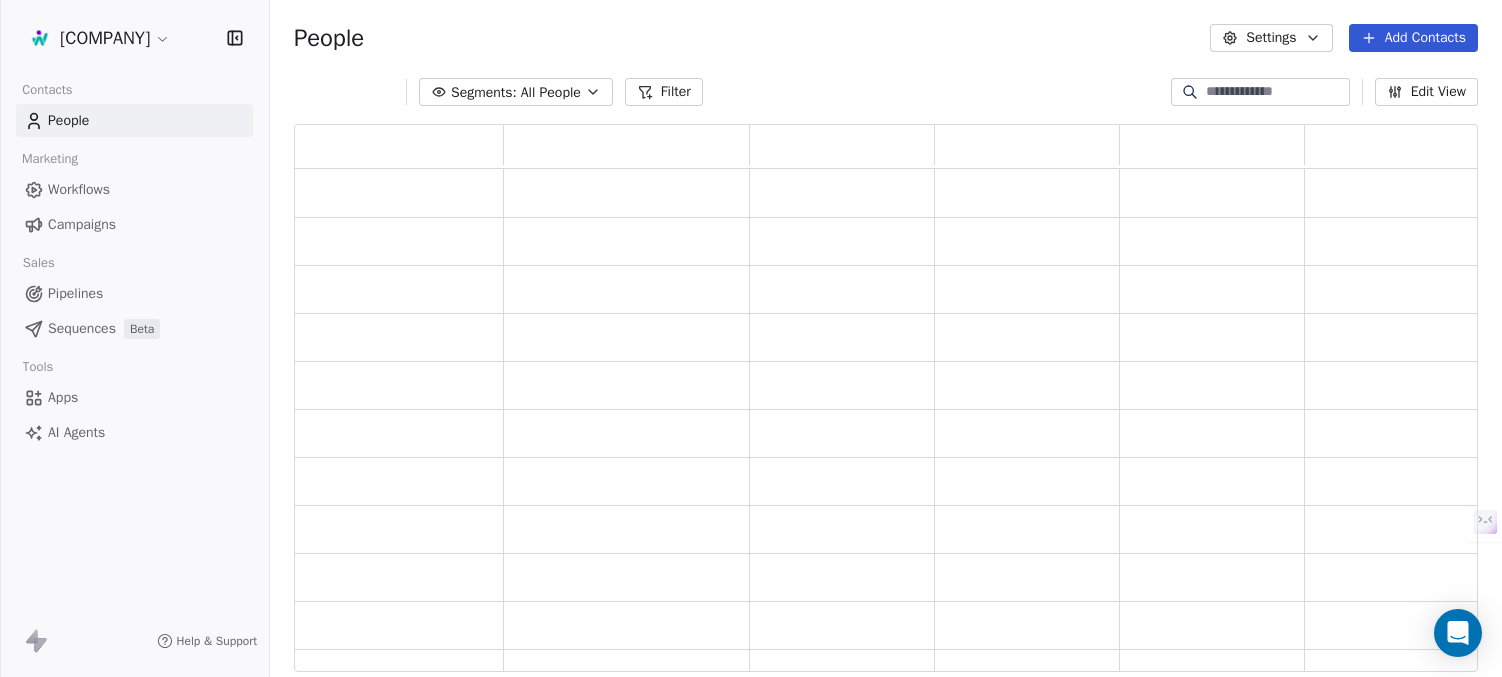 scroll, scrollTop: 0, scrollLeft: 0, axis: both 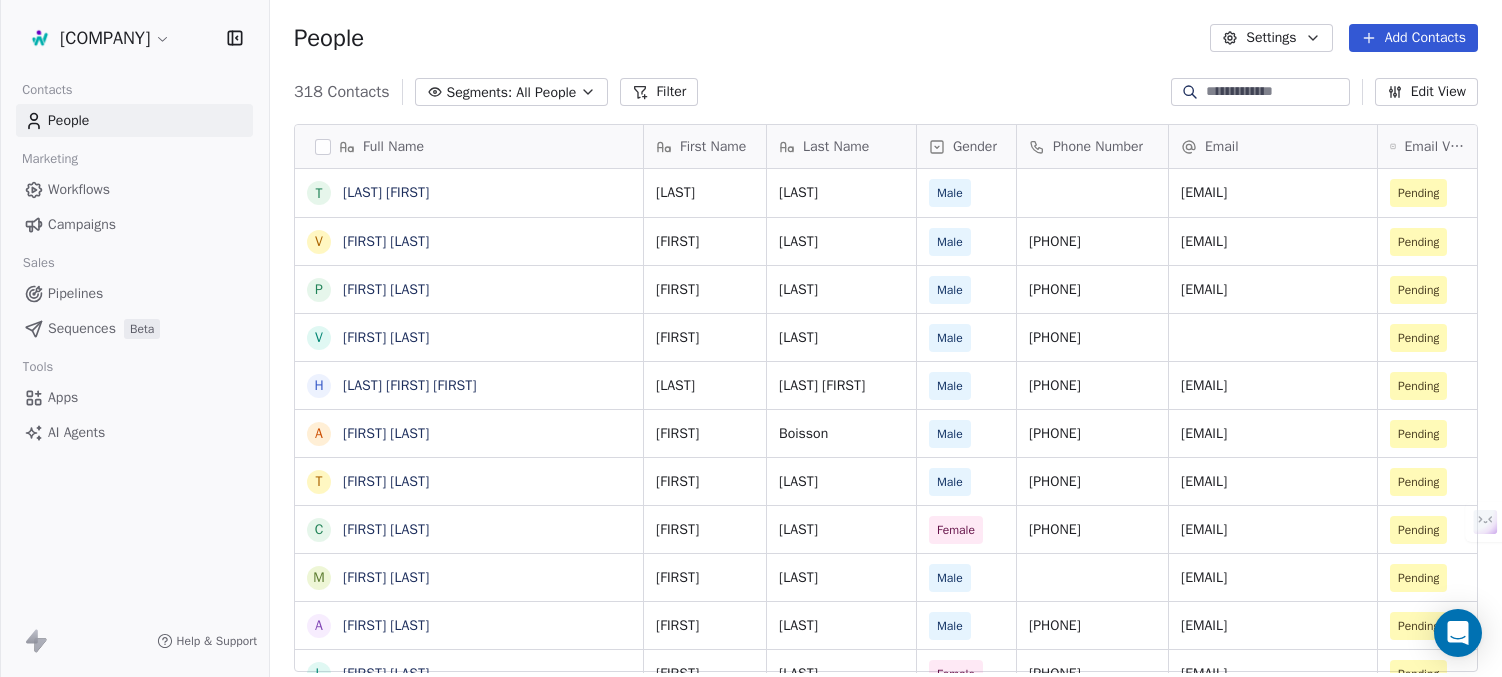 click on "People Settings  Add Contacts" at bounding box center (886, 38) 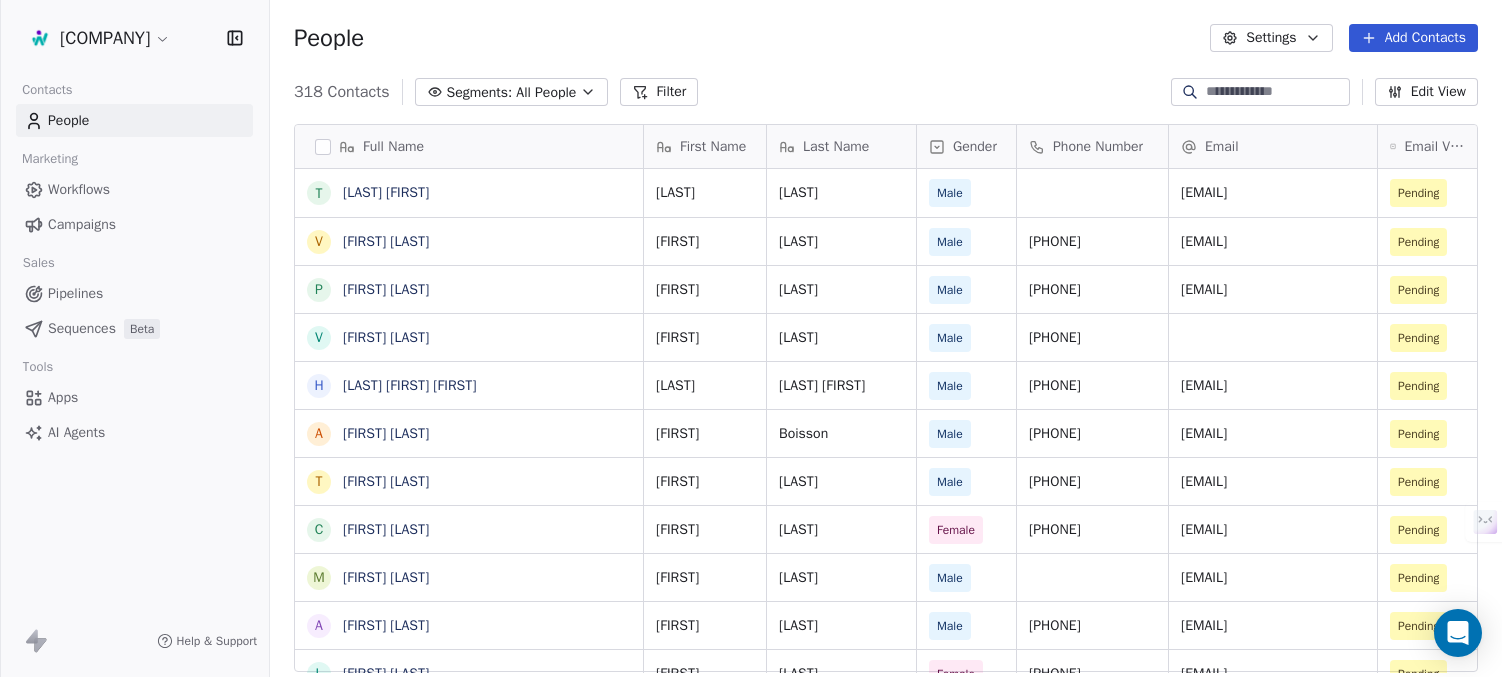click on "People Settings  Add Contacts" at bounding box center (886, 38) 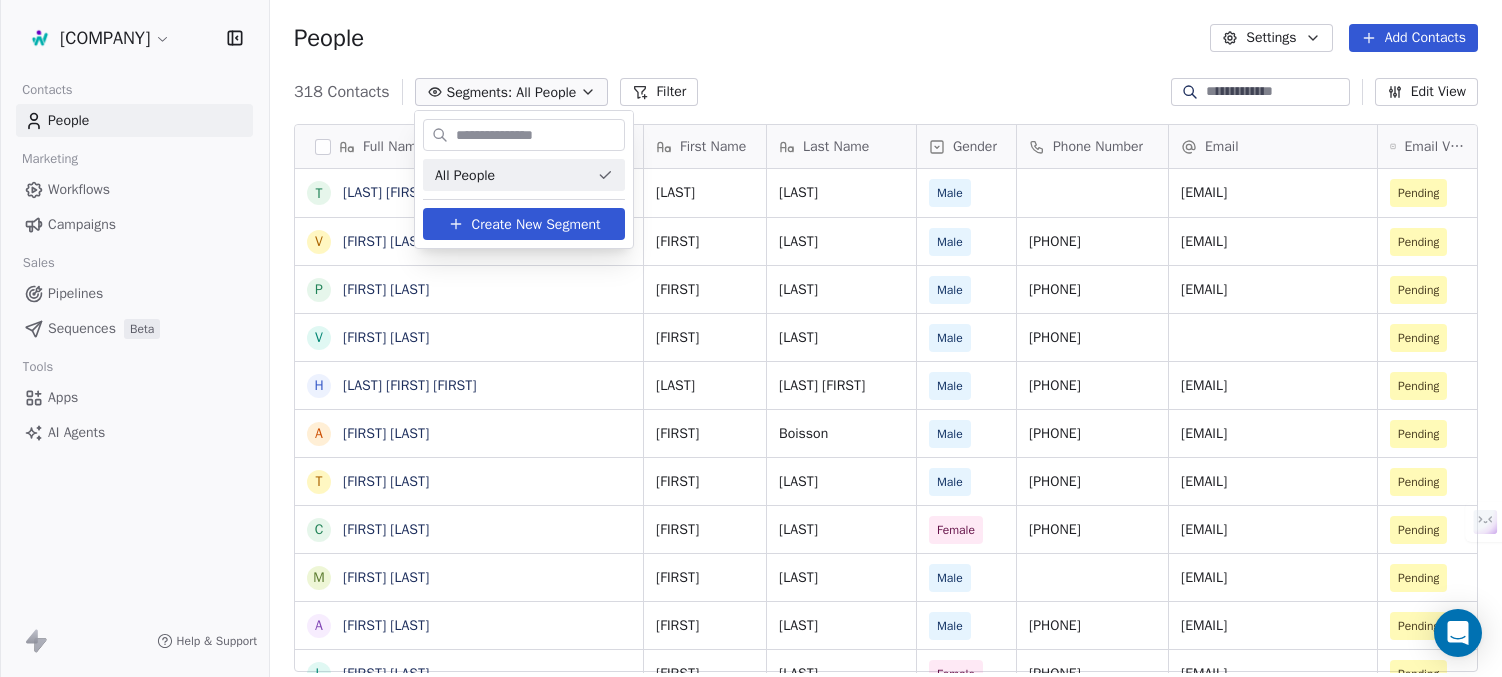 click on "Winlassie Contacts People Marketing Workflows Campaigns Sales Pipelines Sequences Beta Tools Apps AI Agents Help & Support People Settings  Add Contacts 318 Contacts Segments: All People Filter  Edit View Tag Add to Sequence Export Full Name T Tatum Jasmin V Vincent Juster P Pierrick Choain V Valentin Alletru H Herifidimalala Ratrimosoa Eugene A Aymeric Boisson T Thomas Waguet-Demarez C Catherine Foulonneau M Massinissa Houassine A Adil Hussain L Laurence Pianelli S Séverine Castillo R Romain Haumonté M Marie-Pierre Pasdelou S Sabrina Mansouri H Hamama Lisa Azizen W Wildine Ndzang E Eugène Dray S Sandra Aubele Gueguen D David Durand F Florian Foernbacher A Alisa Laine Laine Y Youssef El Bacha D David Servas C Christophe Vandepoel M Marcella Remy N Nassim Beneddine R Rémi Neveu F Frédéric Oger R Romain Beucher A Audrey Seka First Name Last Name Gender Phone Number Email Email Verification Status LinkedIn Job Title Hiérarchie Tatum Jasmin Male tatum.jasmin@ornikar.com Pending Vincent Juster Male Choain" at bounding box center [751, 413] 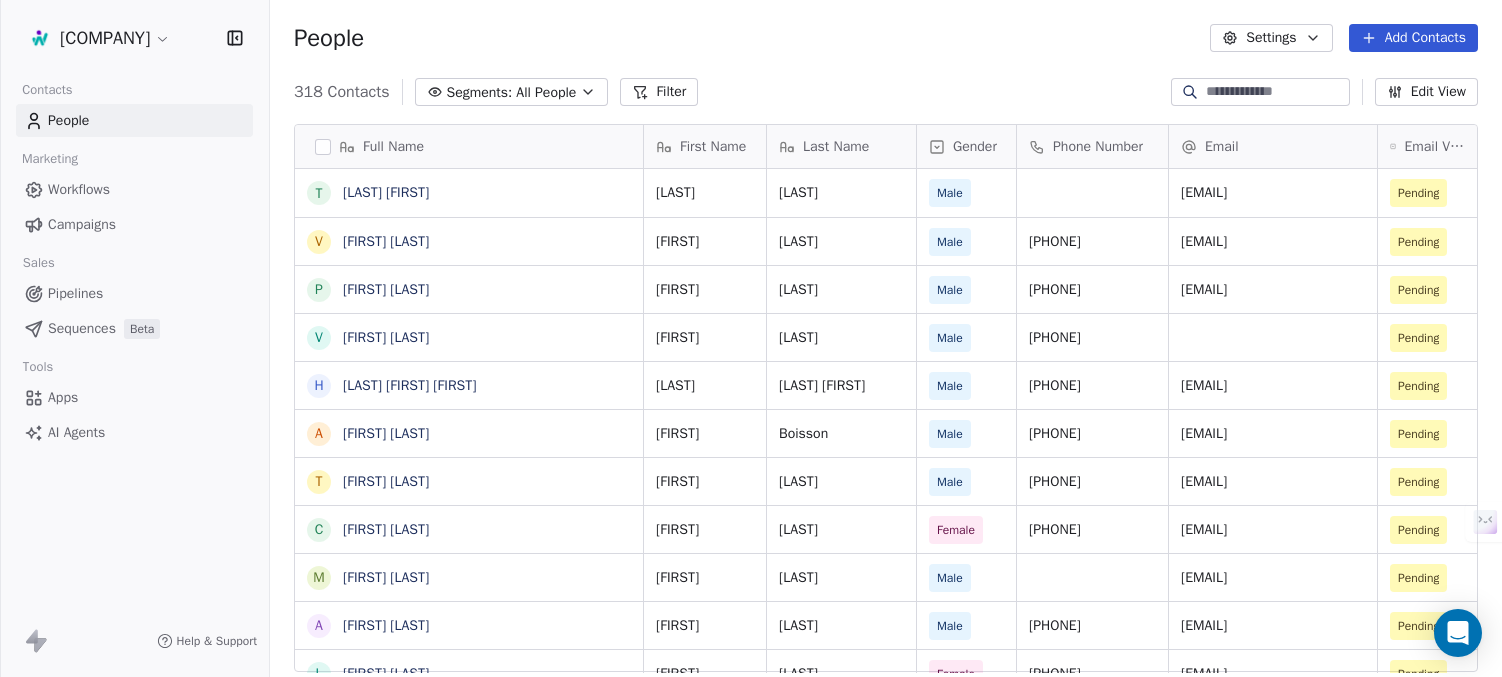 click on "People Settings  Add Contacts" at bounding box center [886, 38] 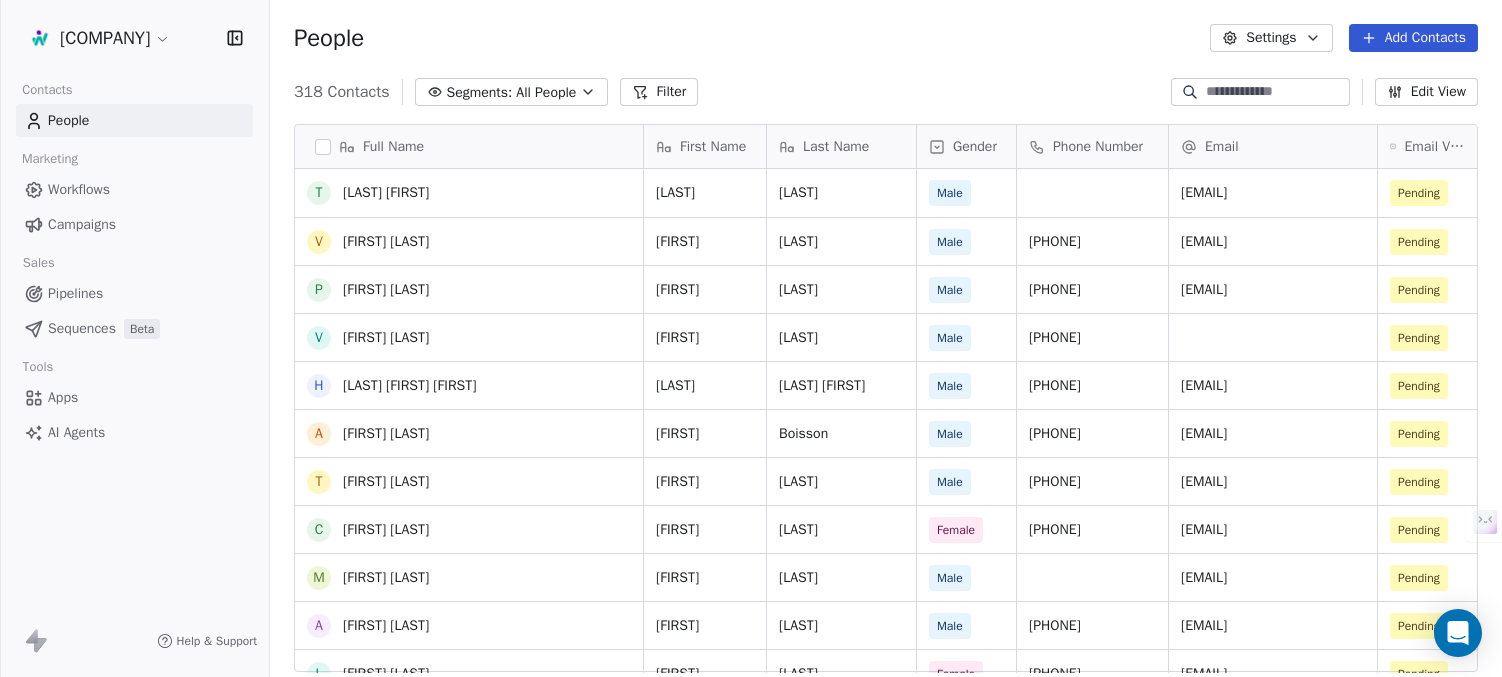 scroll, scrollTop: 300, scrollLeft: 0, axis: vertical 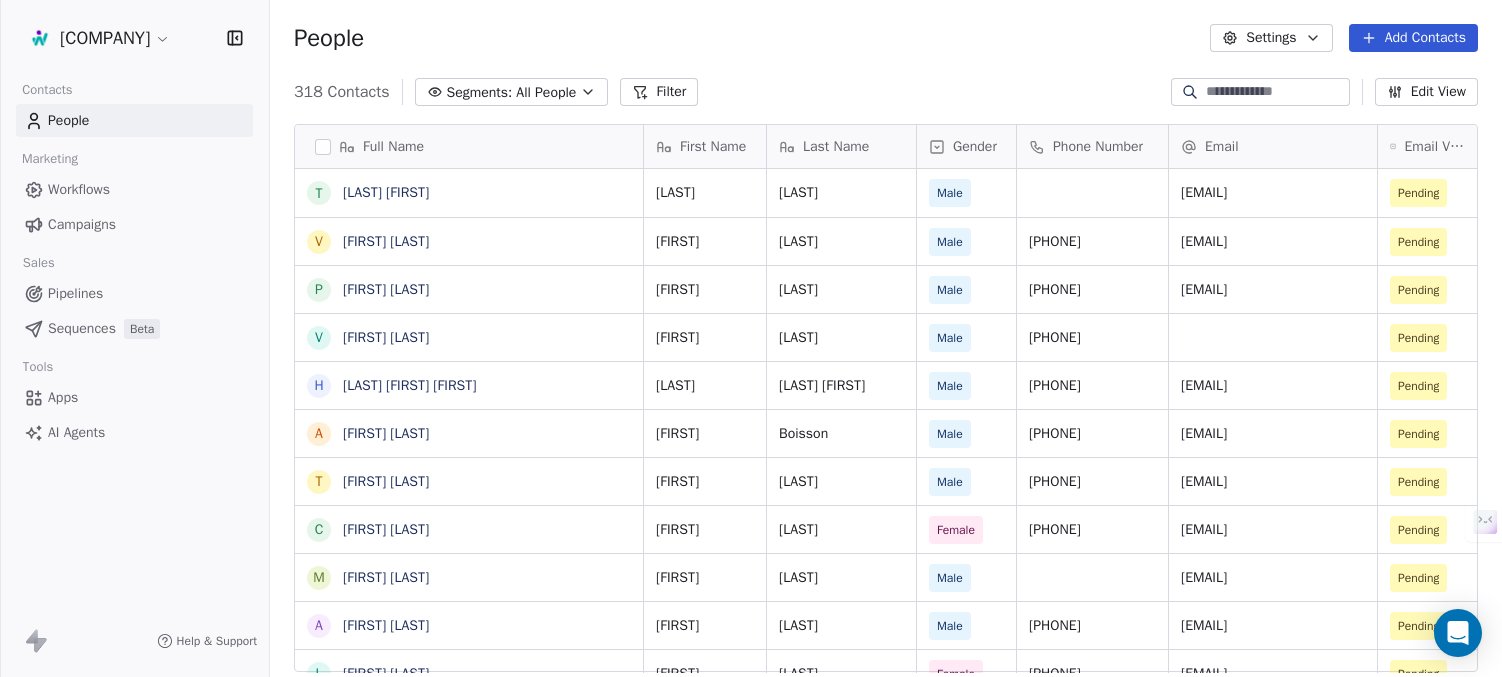 drag, startPoint x: 896, startPoint y: 29, endPoint x: 889, endPoint y: 17, distance: 13.892444 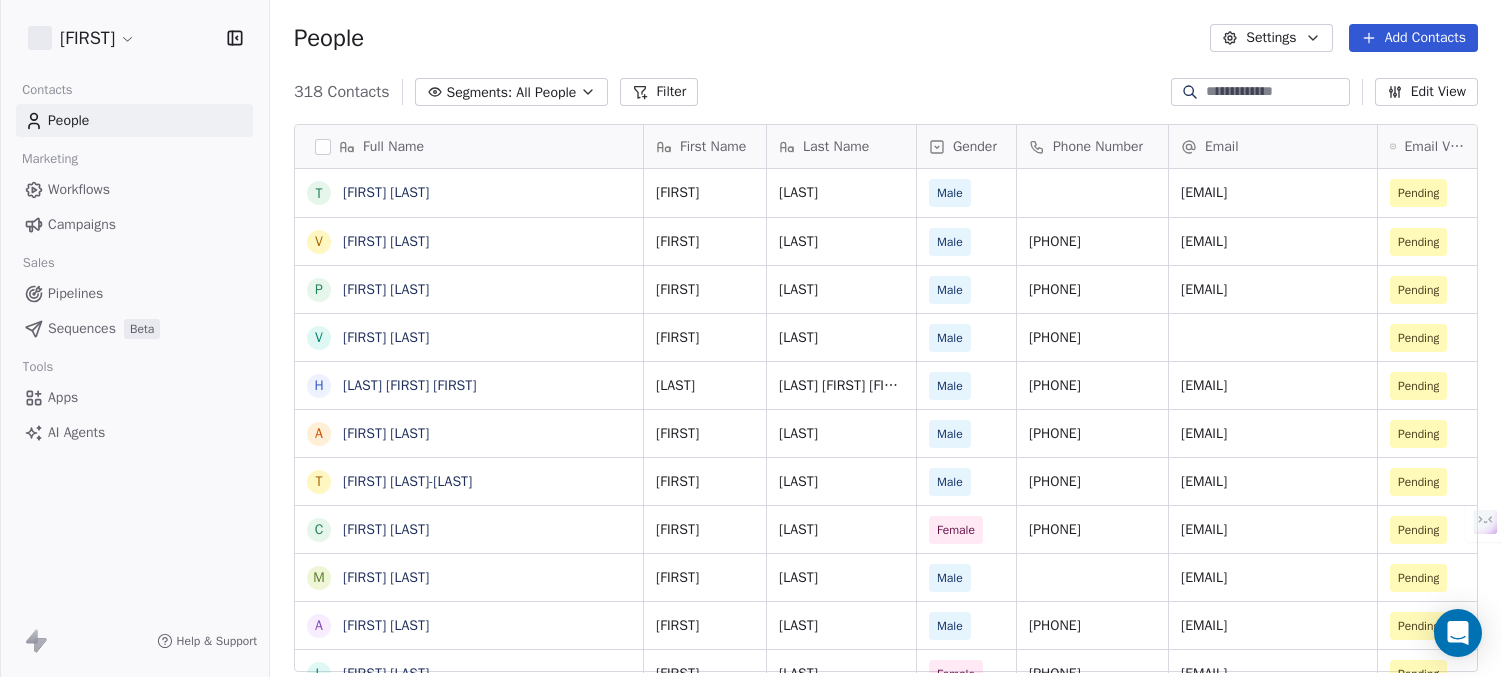 scroll, scrollTop: 0, scrollLeft: 0, axis: both 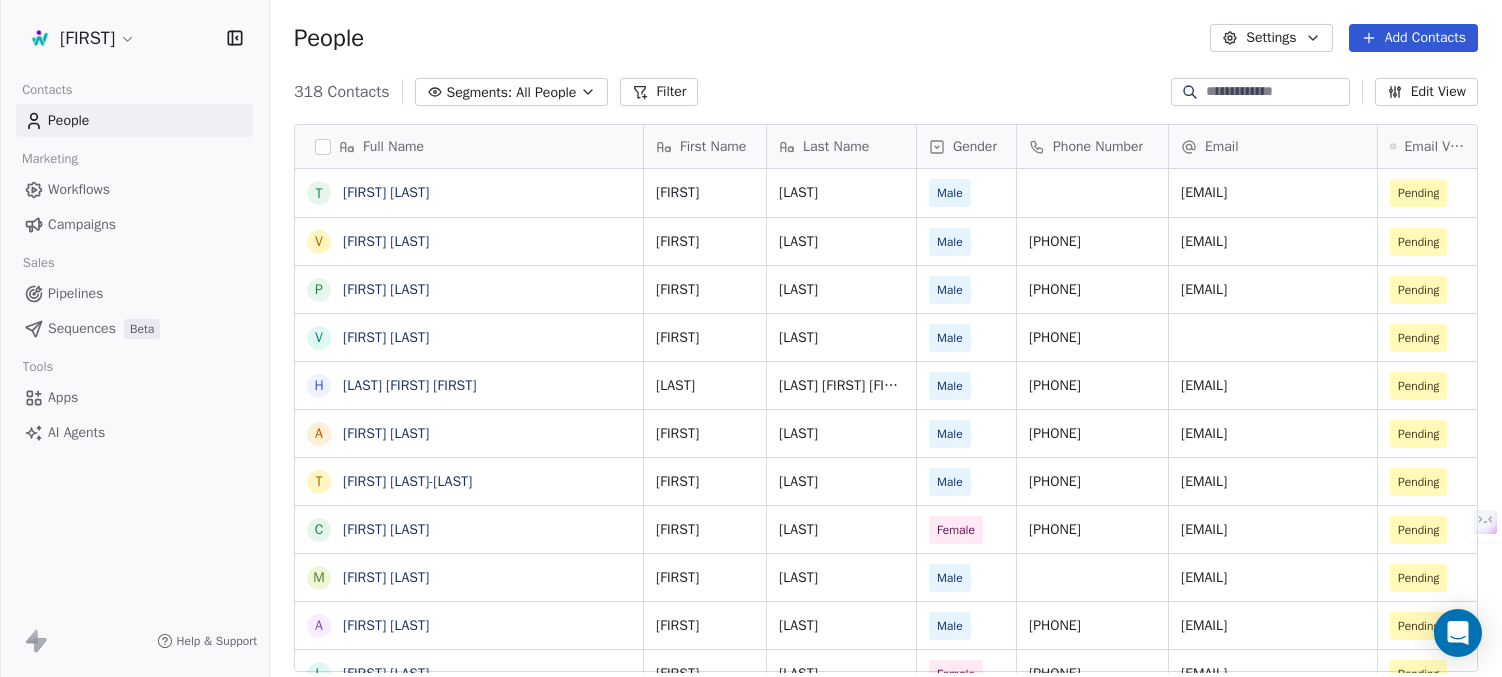 click on "People Settings  Add Contacts" at bounding box center (886, 38) 